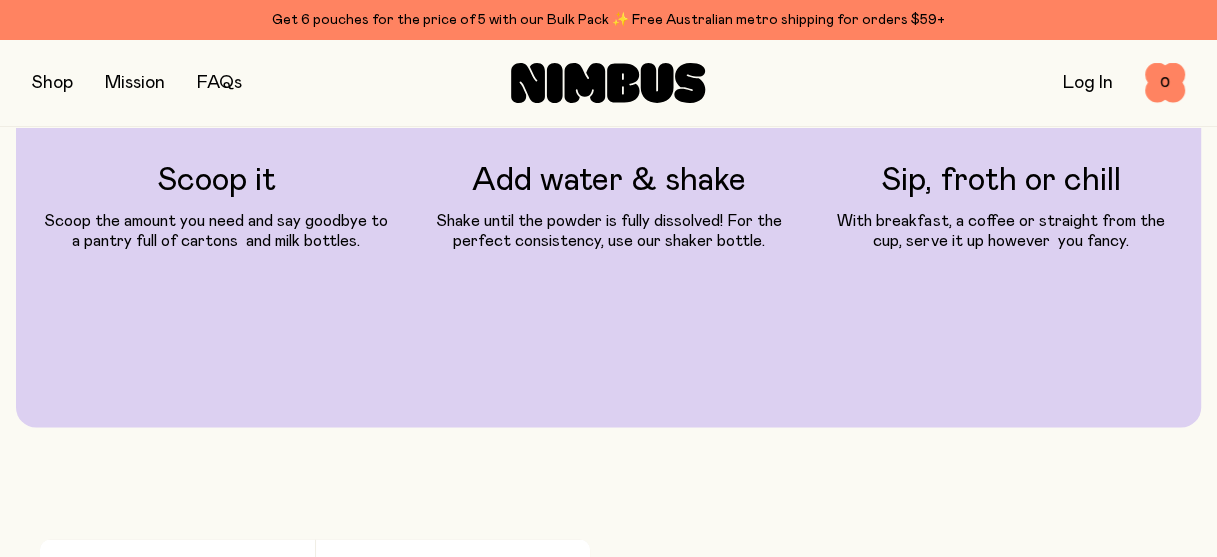scroll, scrollTop: 1950, scrollLeft: 0, axis: vertical 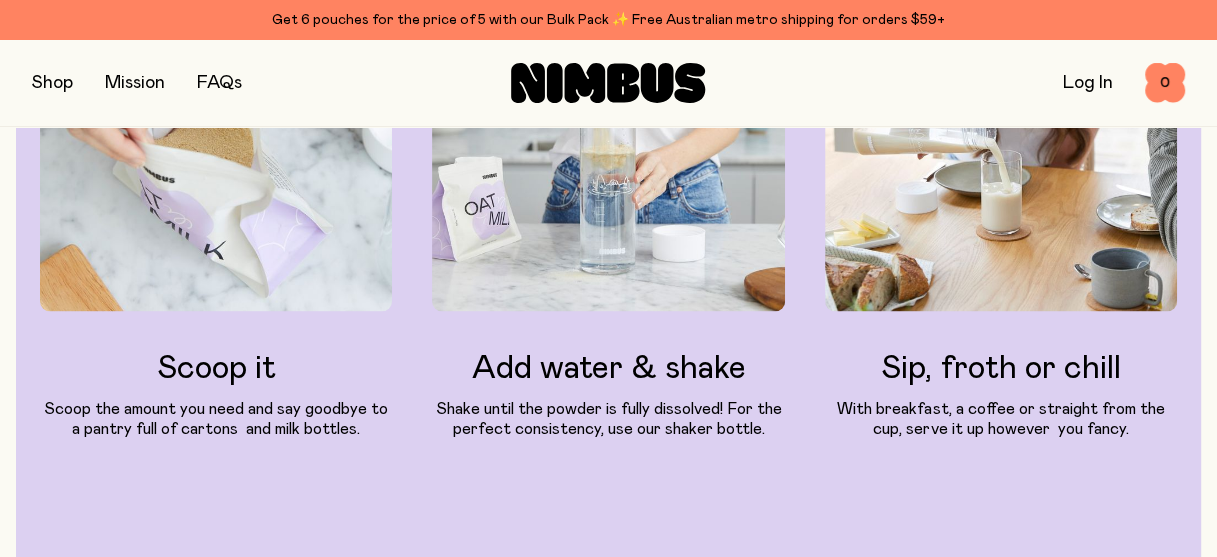 click at bounding box center [52, 83] 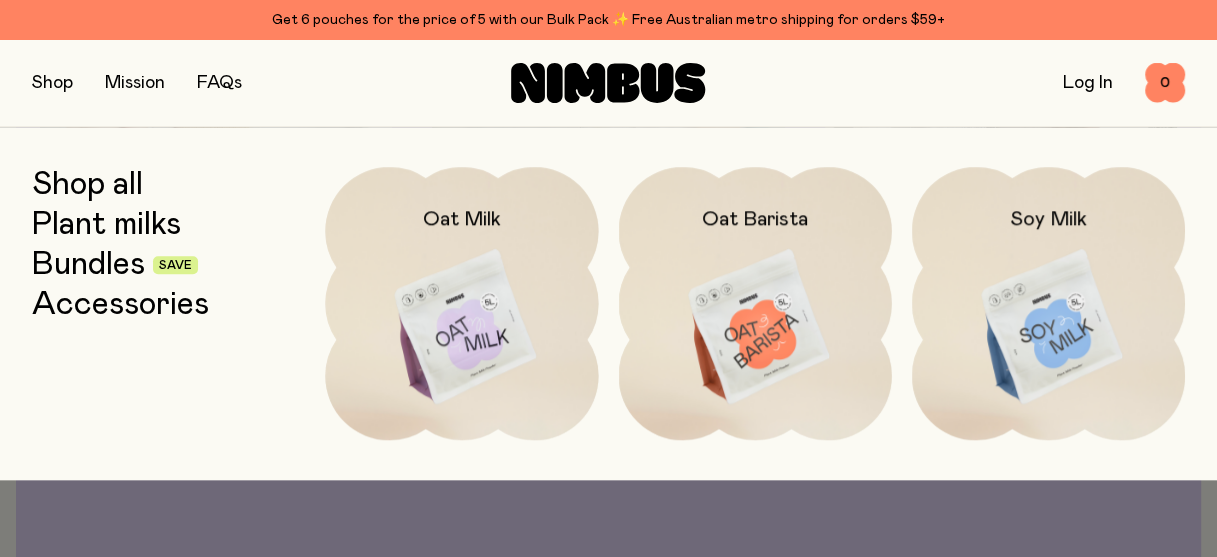 click at bounding box center [461, 327] 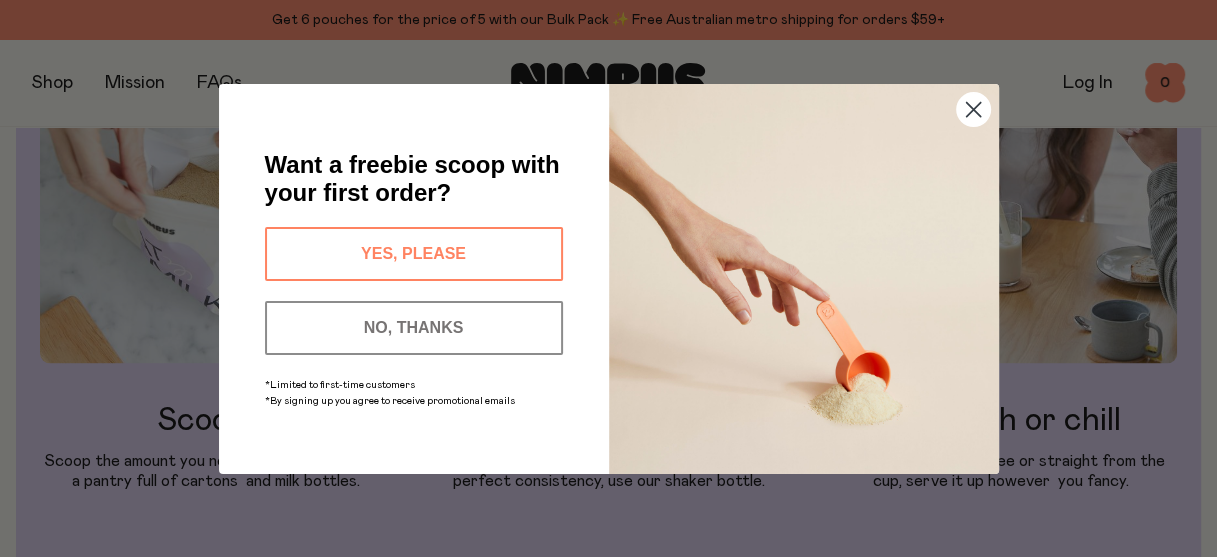 scroll, scrollTop: 0, scrollLeft: 0, axis: both 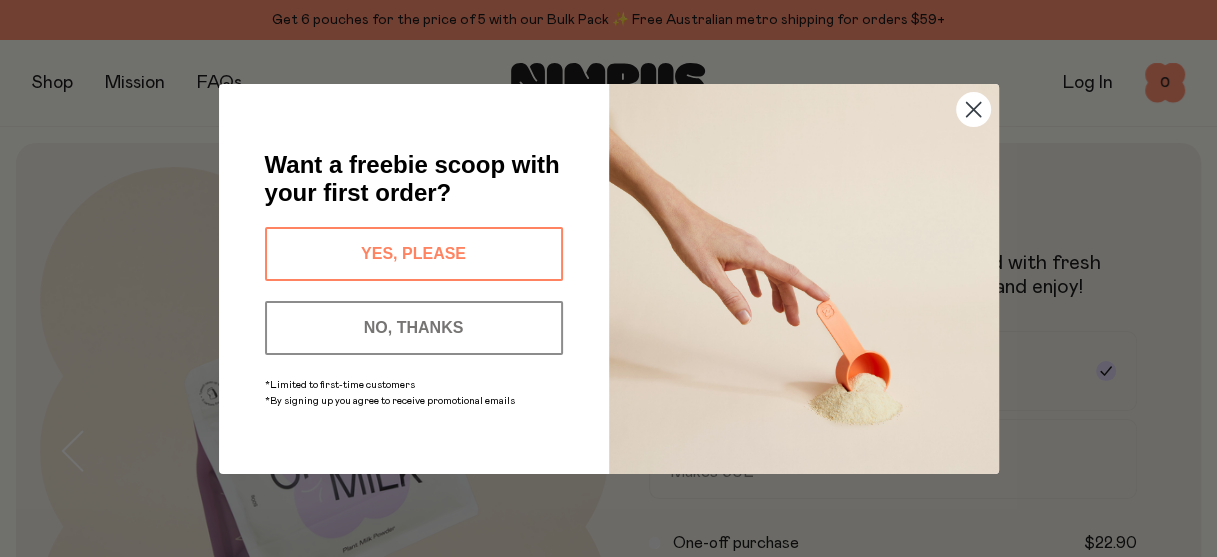 click on "YES, PLEASE" at bounding box center (414, 254) 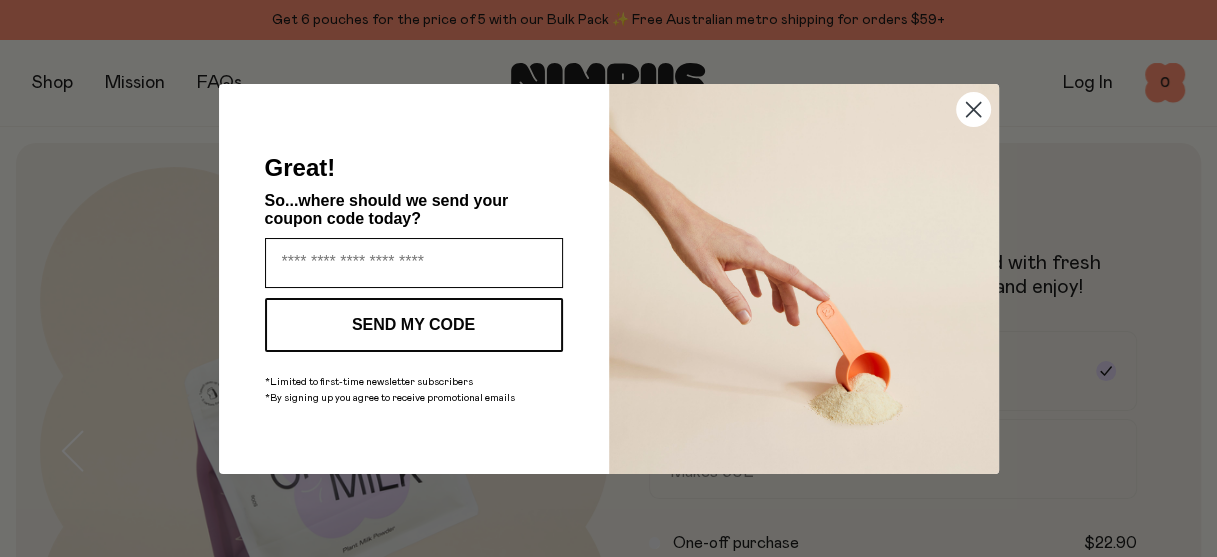 click at bounding box center [414, 263] 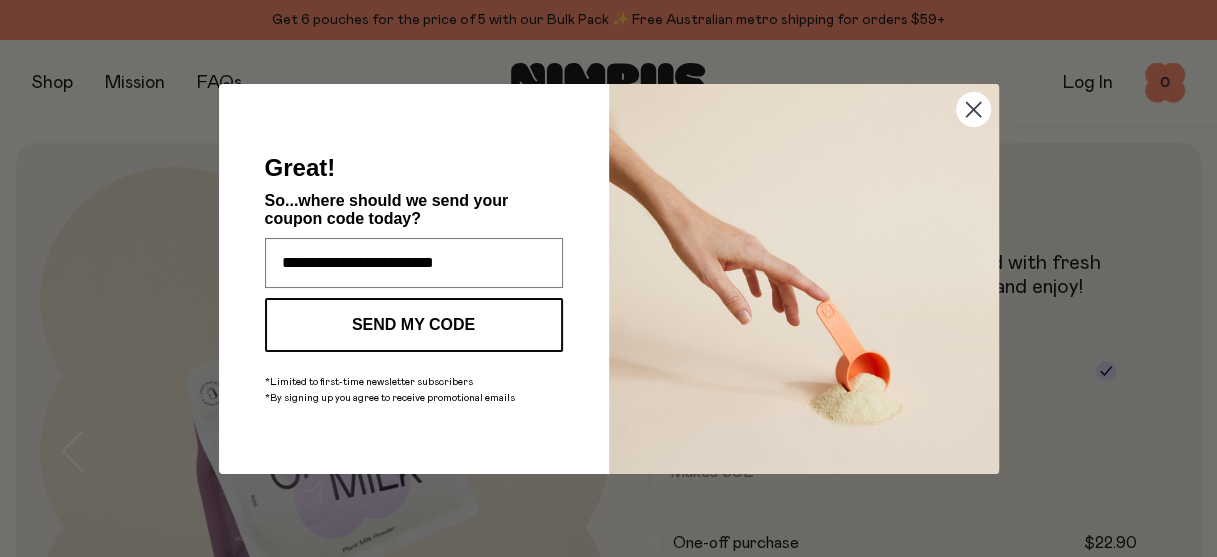 click on "SEND MY CODE" at bounding box center [414, 325] 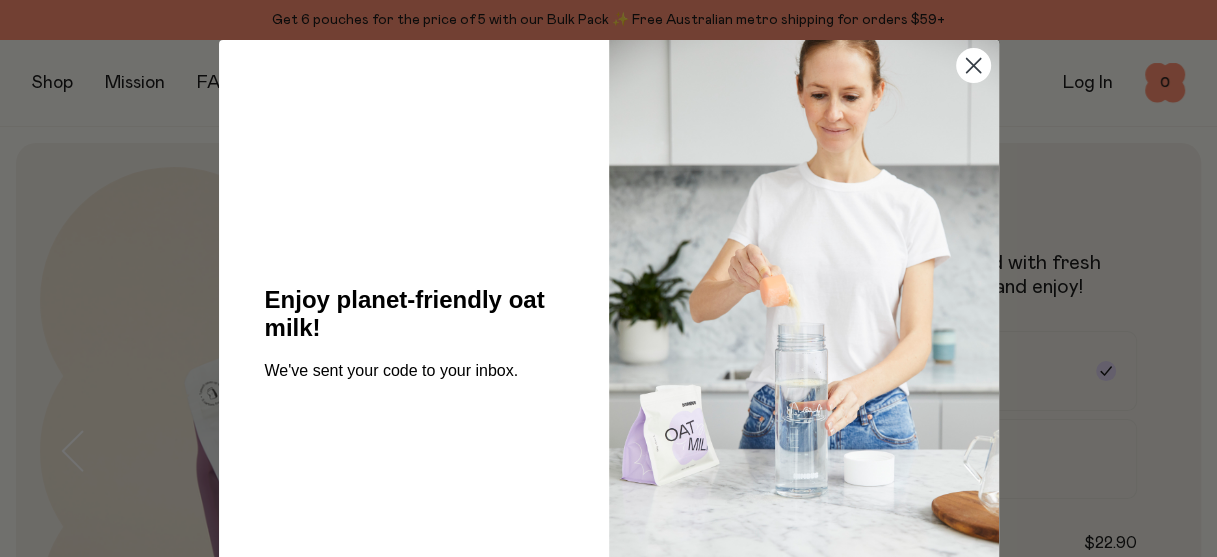 click 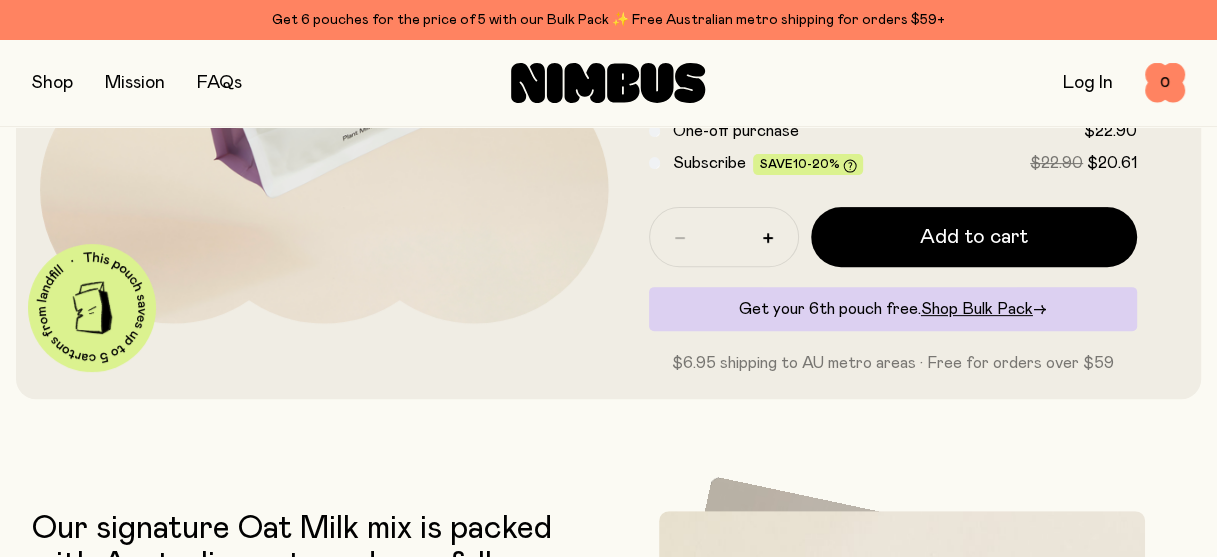 scroll, scrollTop: 418, scrollLeft: 0, axis: vertical 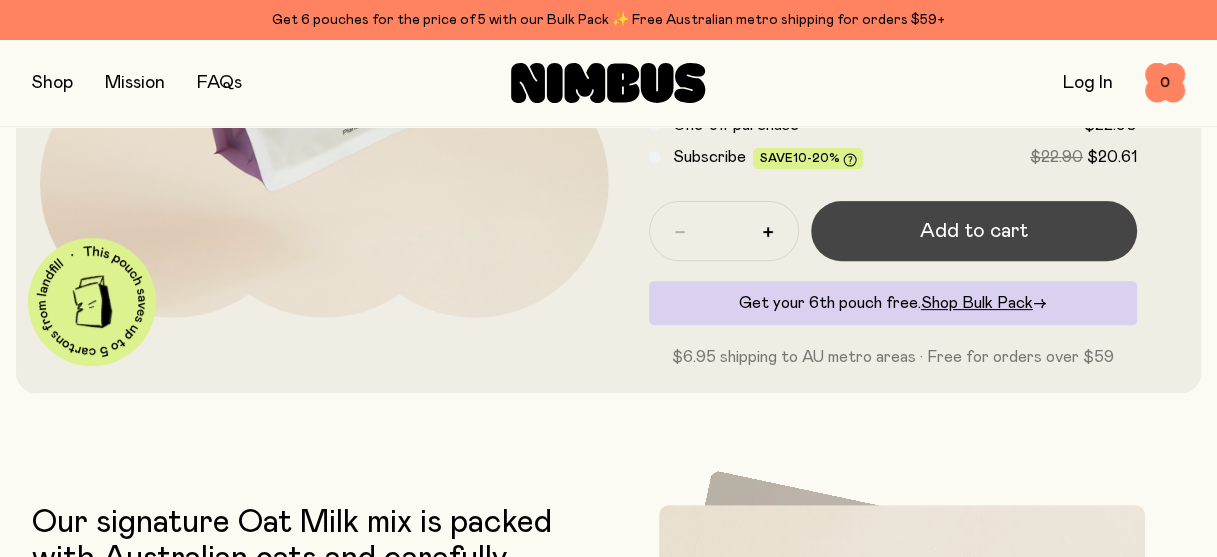 click on "Add to cart" at bounding box center [974, 231] 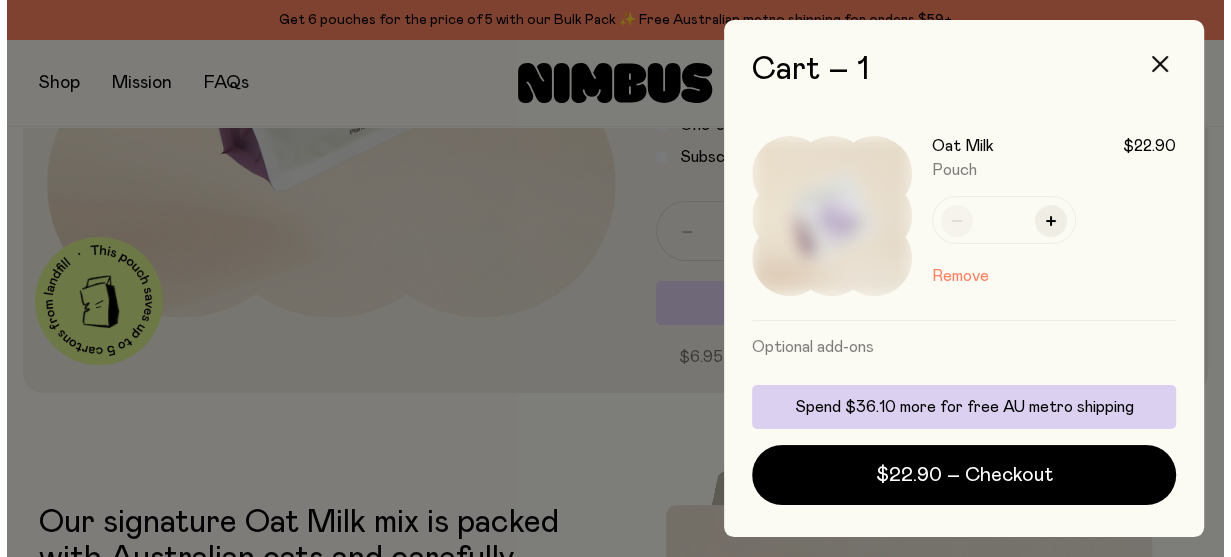scroll, scrollTop: 0, scrollLeft: 0, axis: both 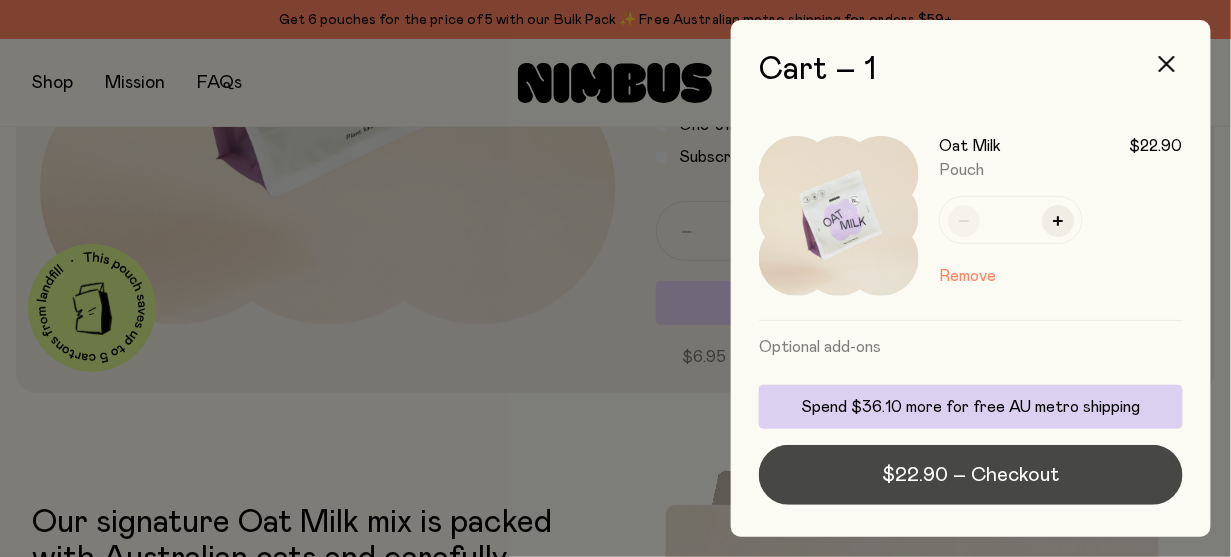 click on "$22.90 – Checkout" at bounding box center (971, 475) 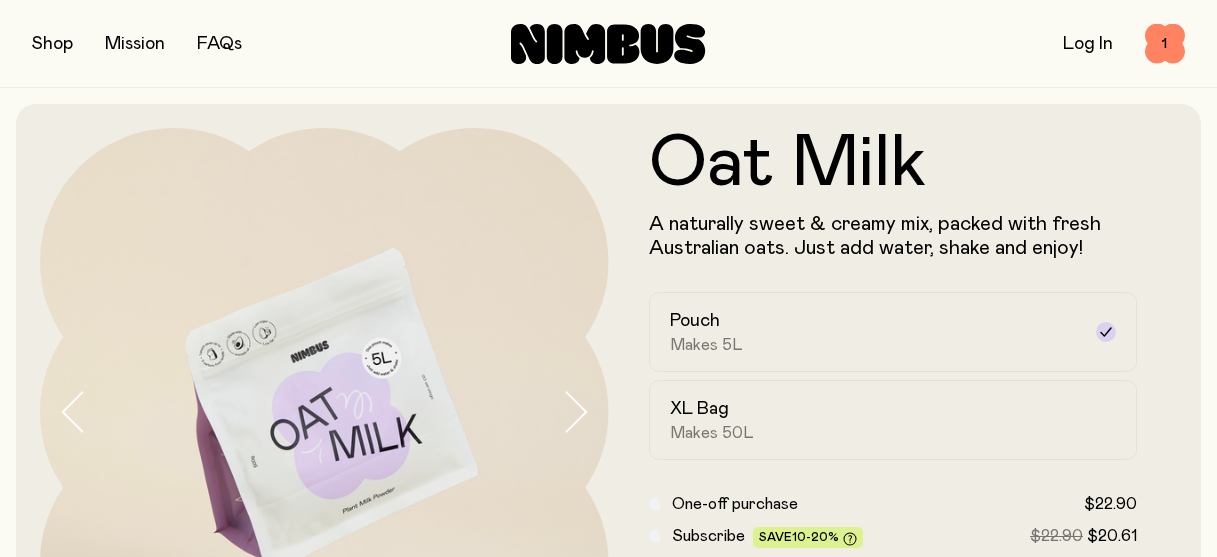 scroll, scrollTop: 0, scrollLeft: 0, axis: both 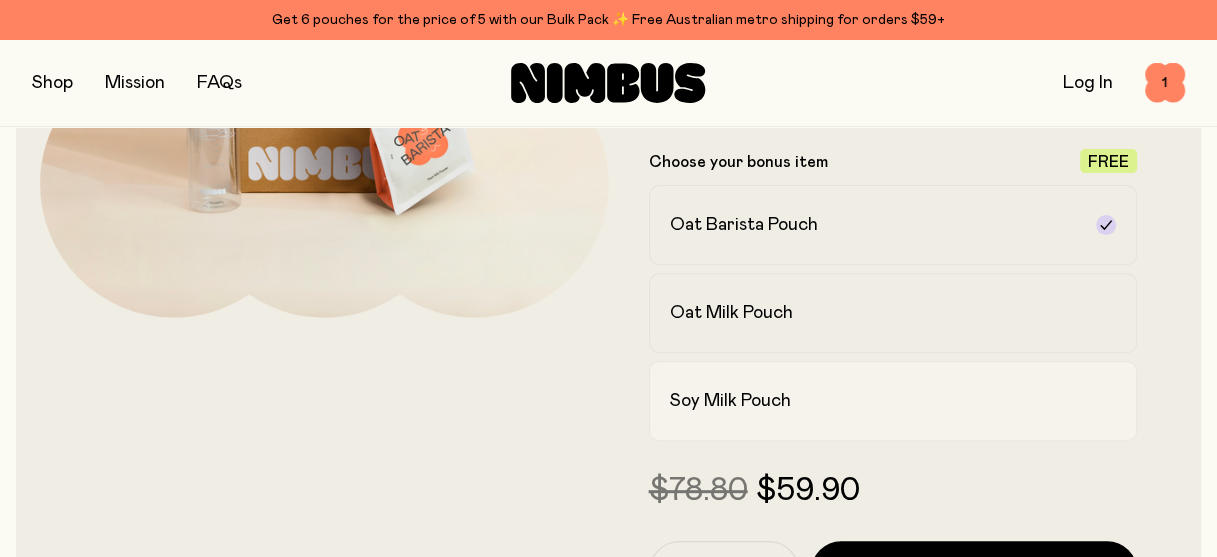 click on "Soy Milk Pouch" at bounding box center (730, 401) 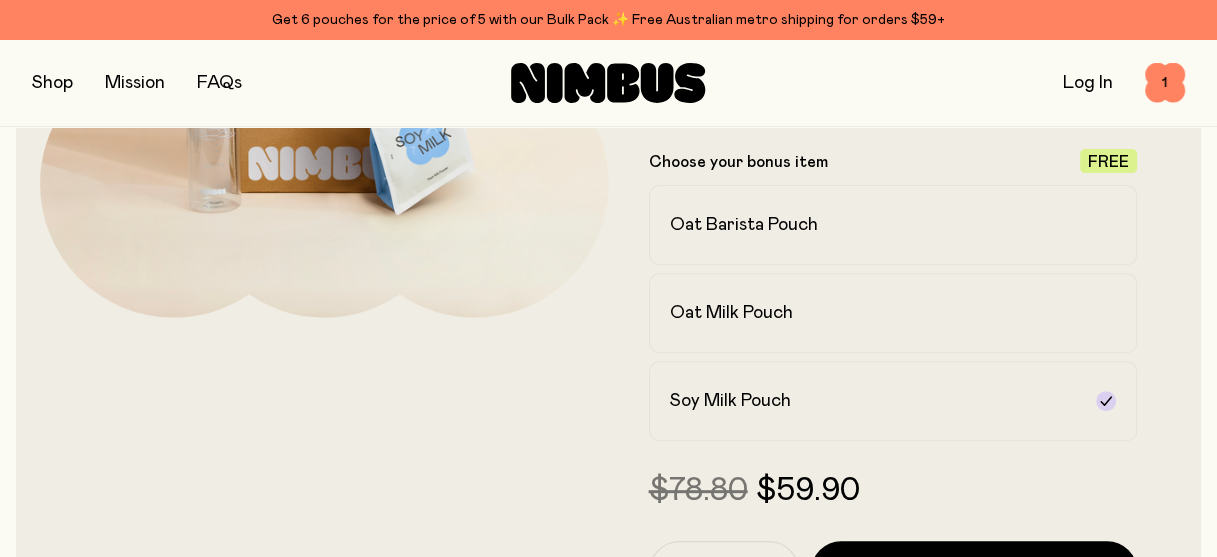 click at bounding box center (324, 197) 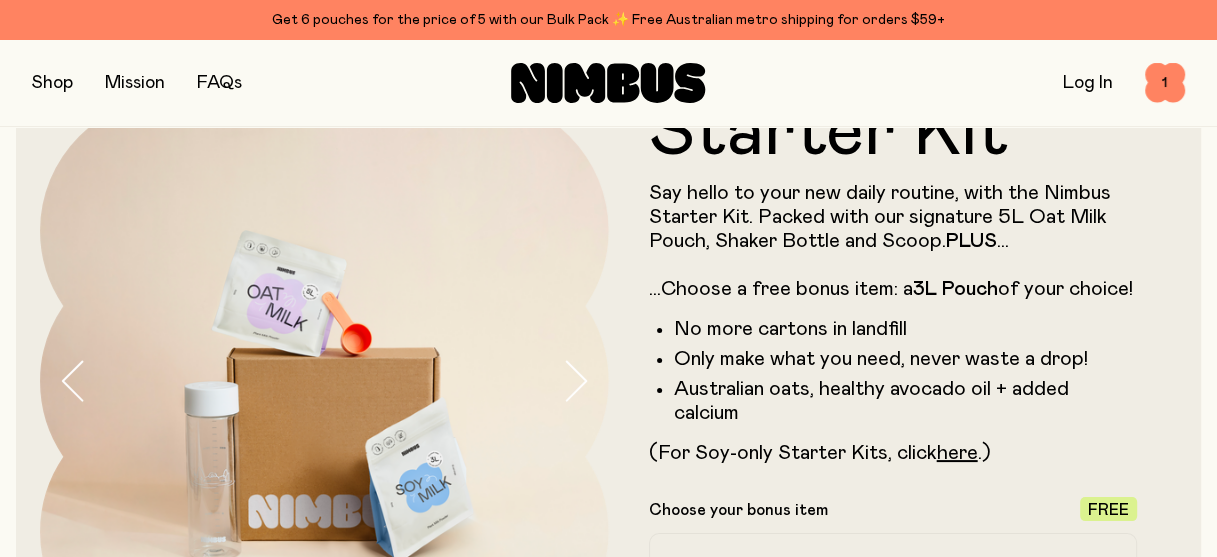 scroll, scrollTop: 69, scrollLeft: 0, axis: vertical 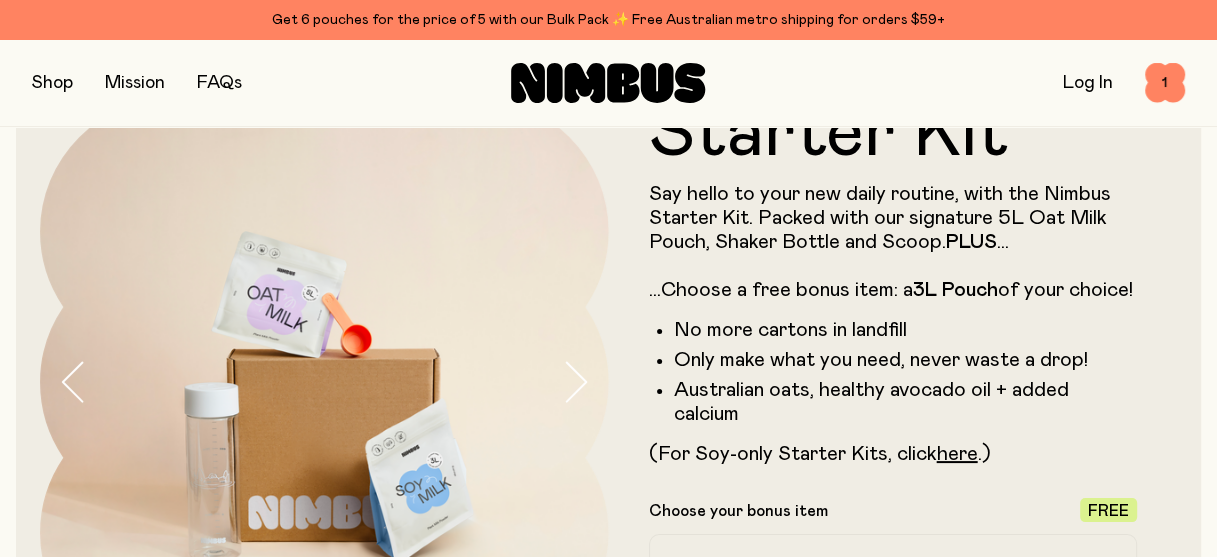 click on "Log In" at bounding box center (1088, 83) 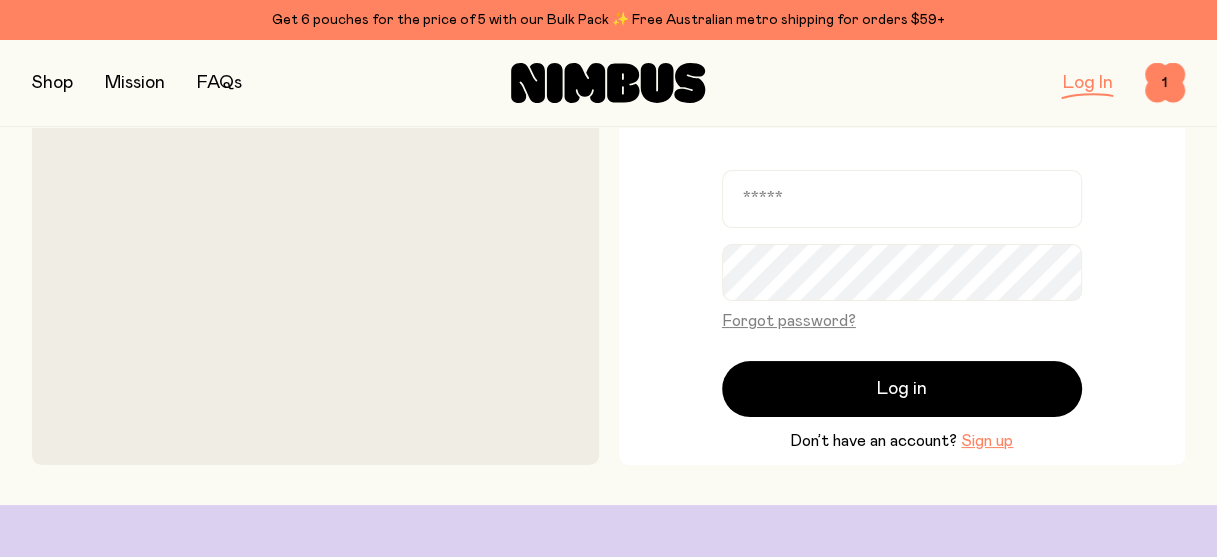 scroll, scrollTop: 0, scrollLeft: 0, axis: both 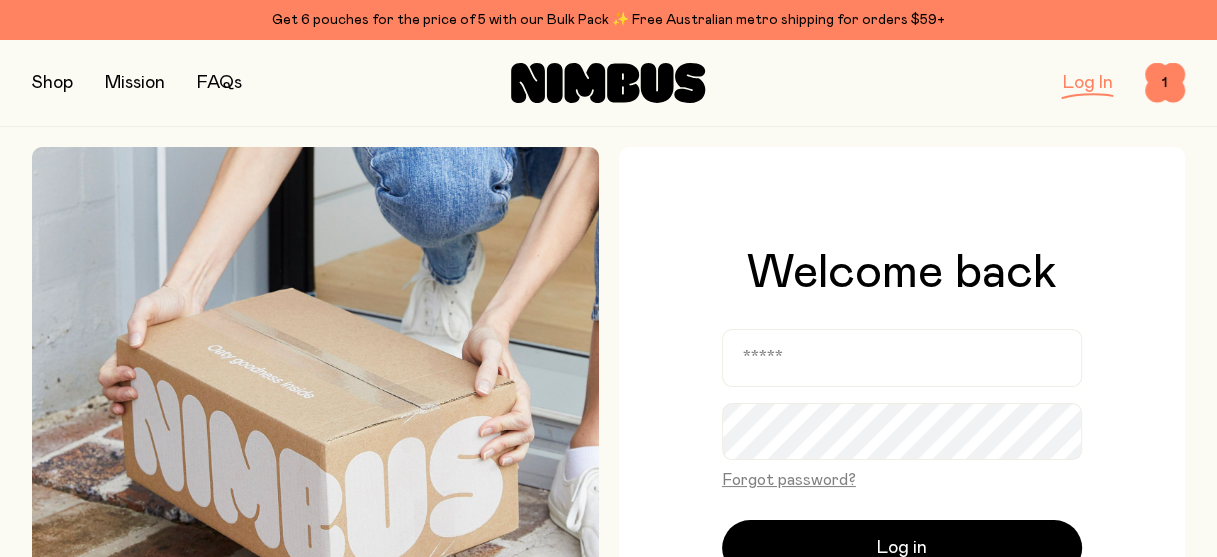 click on "Welcome back Forgot password? Log in Don’t have an account? Sign up" at bounding box center [902, 430] 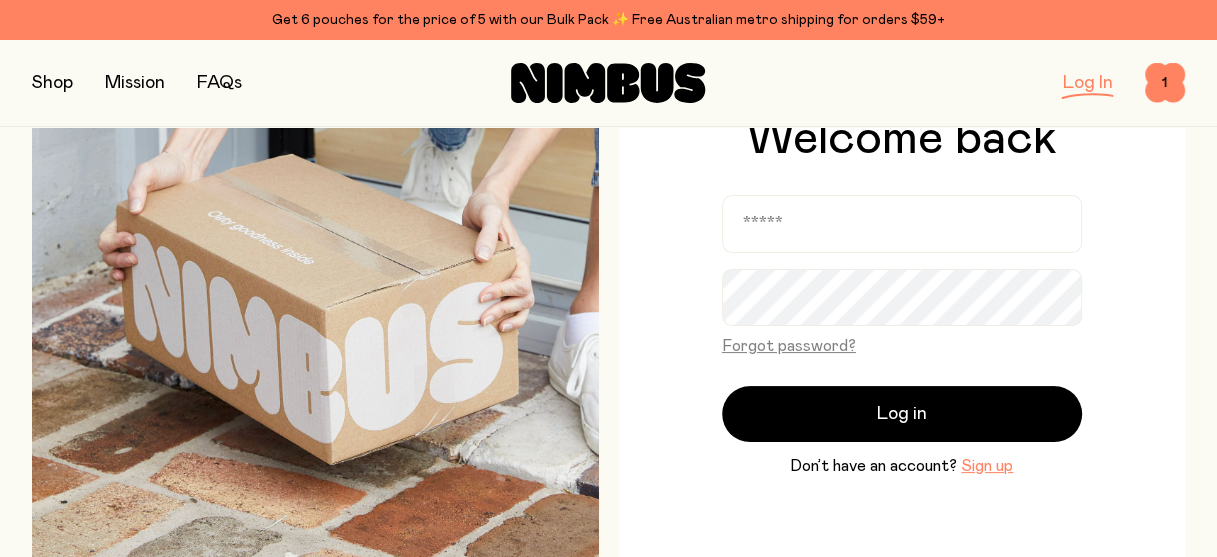scroll, scrollTop: 139, scrollLeft: 0, axis: vertical 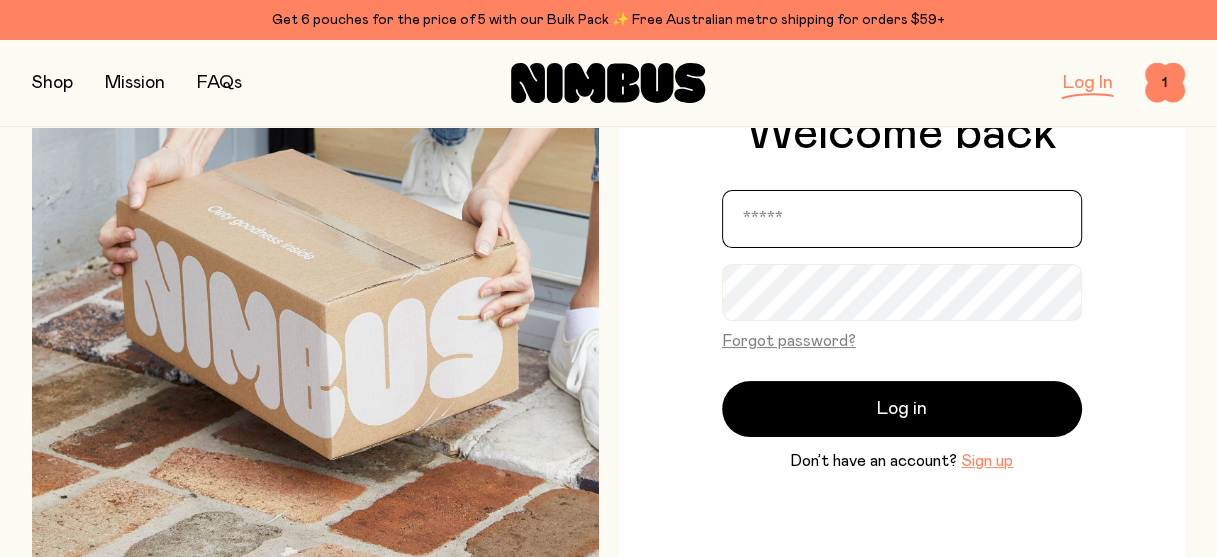 click at bounding box center [902, 219] 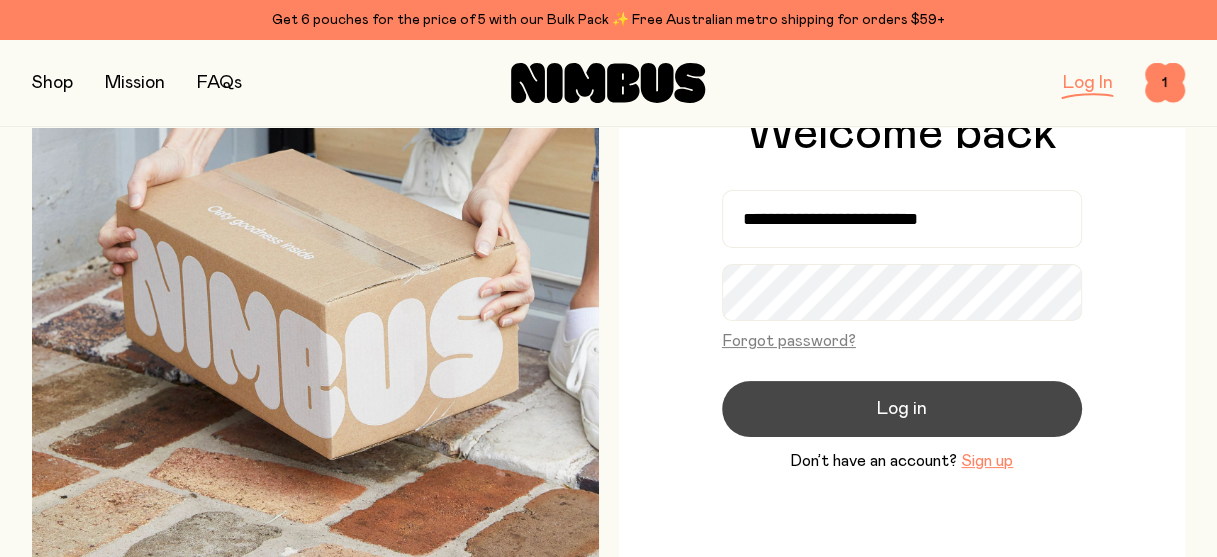 click on "Log in" at bounding box center [902, 409] 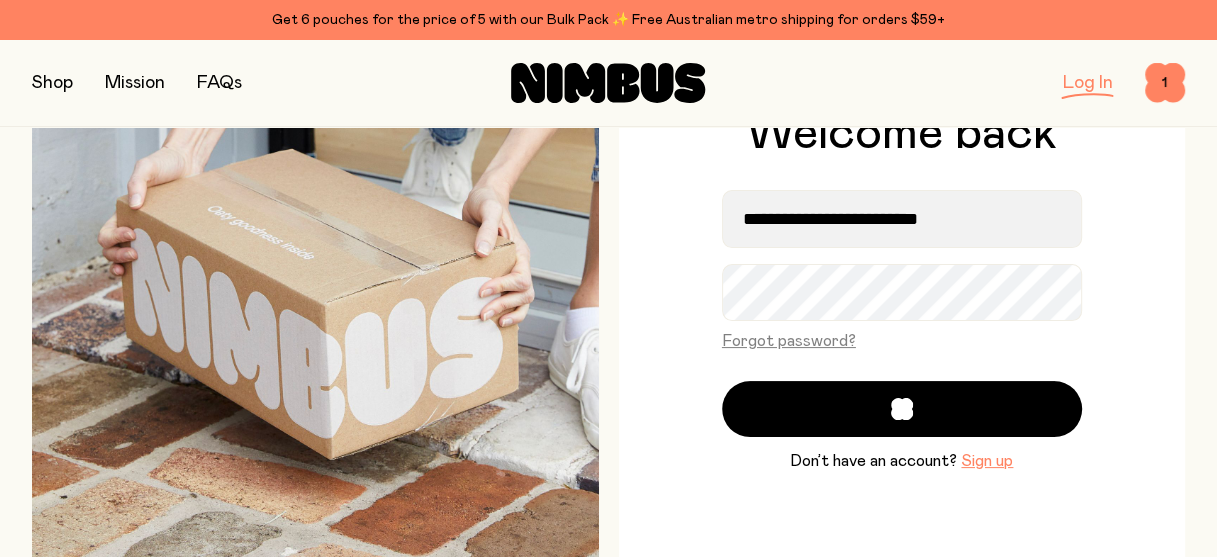 scroll, scrollTop: 220, scrollLeft: 0, axis: vertical 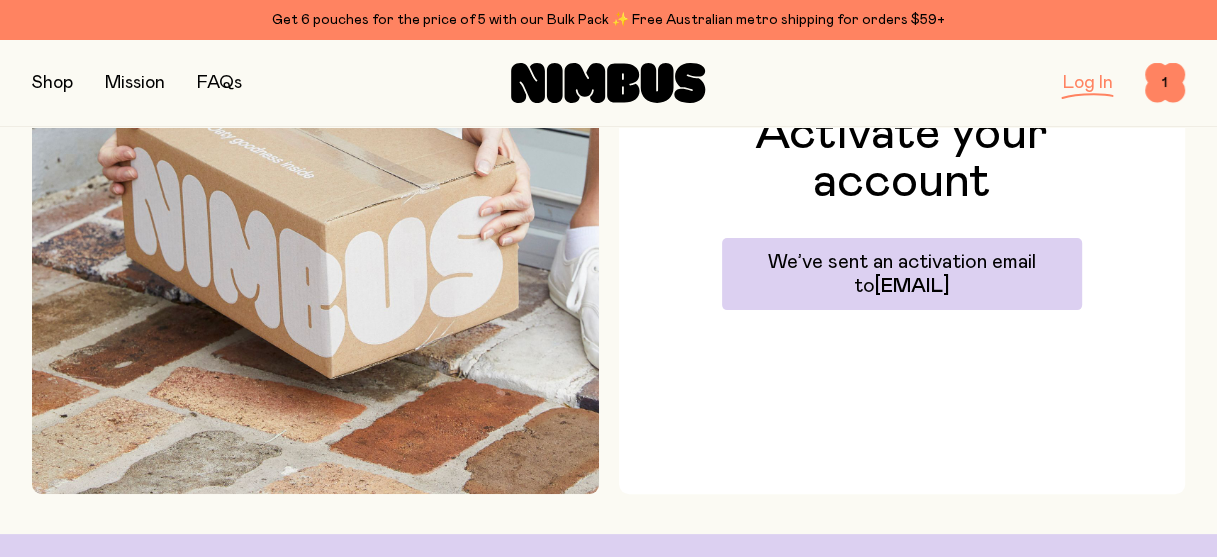 click on "Activate your account  We’ve sent an activation email to  earthdreamer7@hotmail.com" at bounding box center (608, 210) 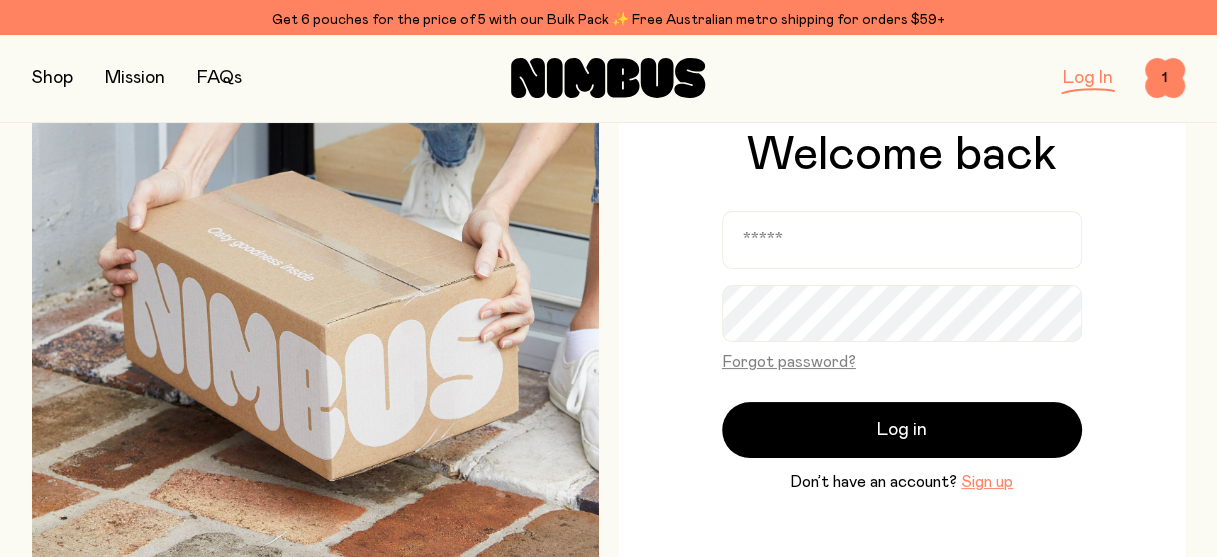 scroll, scrollTop: 120, scrollLeft: 0, axis: vertical 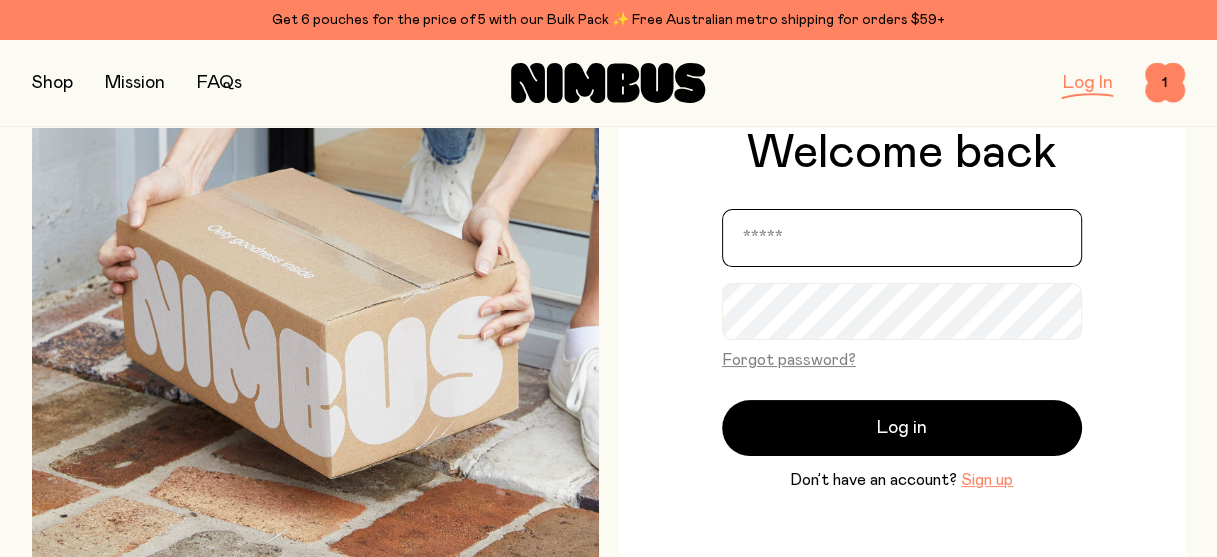 click at bounding box center [902, 238] 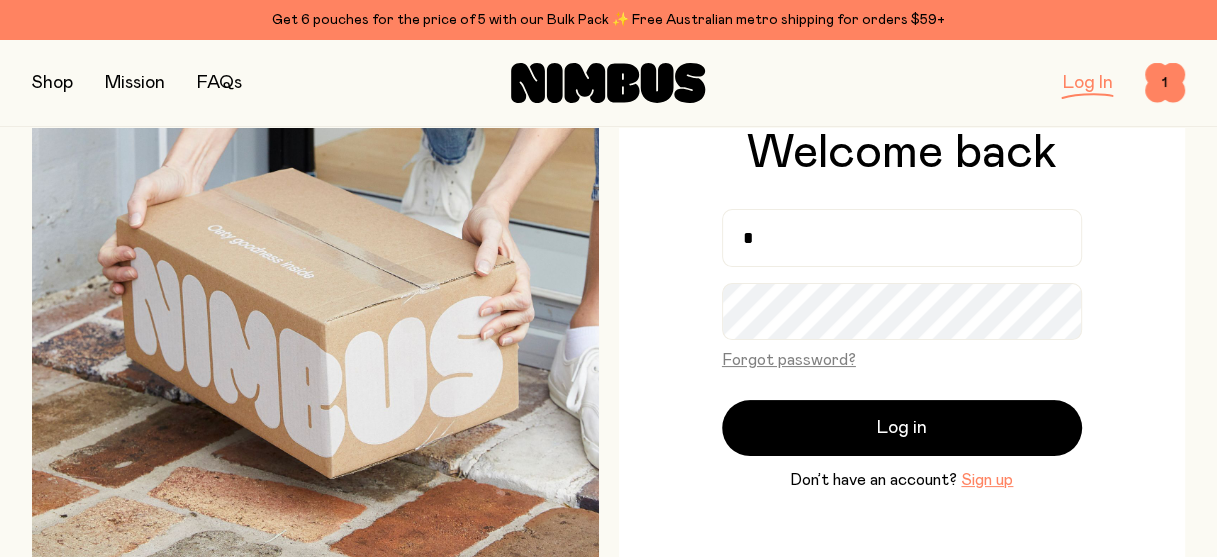type on "**********" 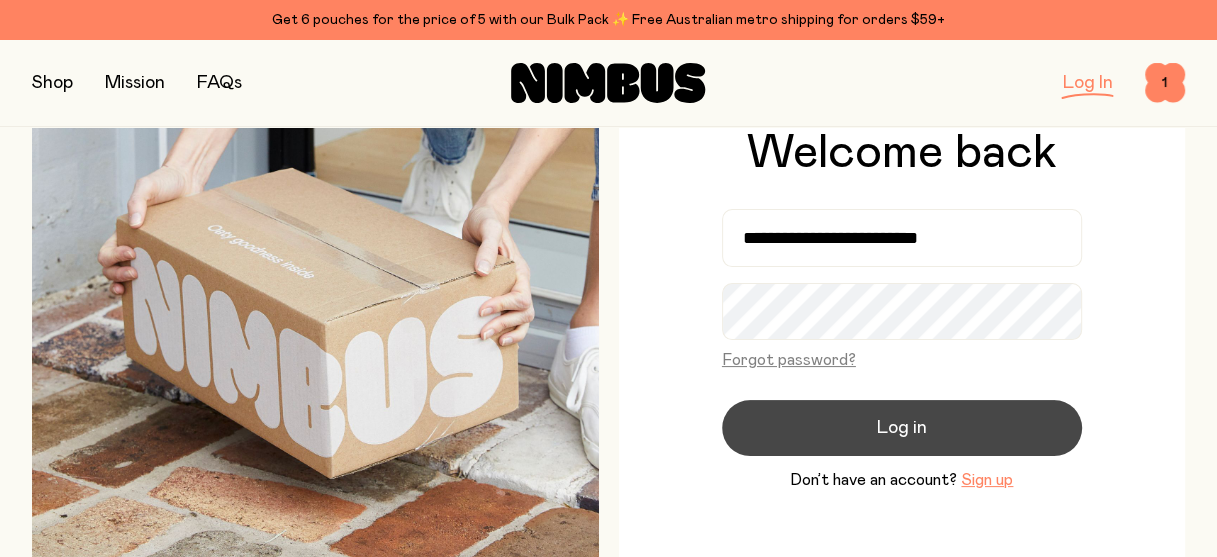 click on "Log in" at bounding box center [902, 428] 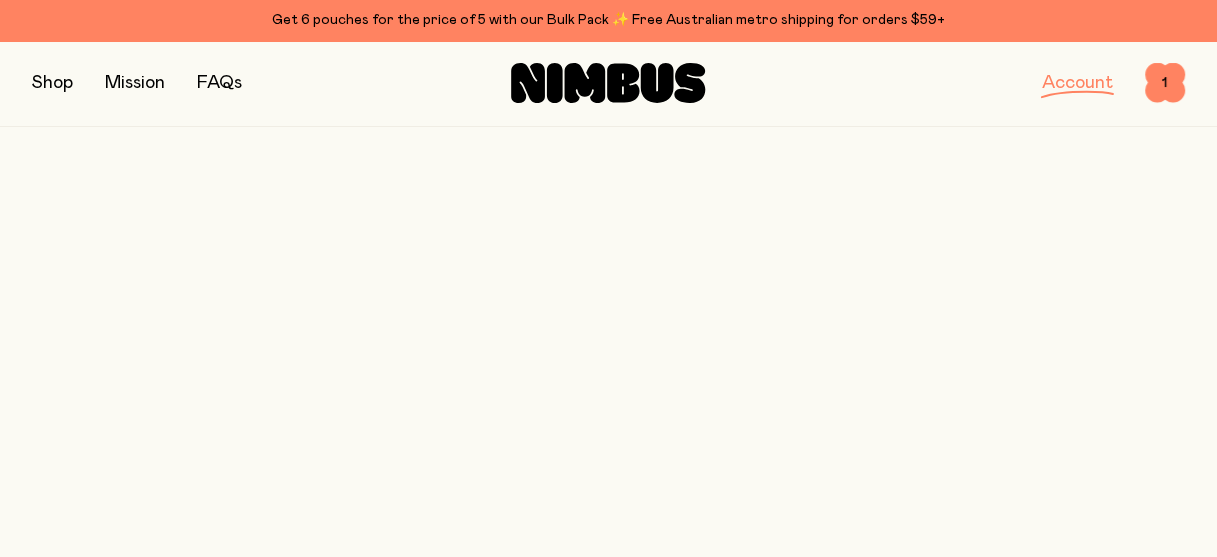scroll, scrollTop: 0, scrollLeft: 0, axis: both 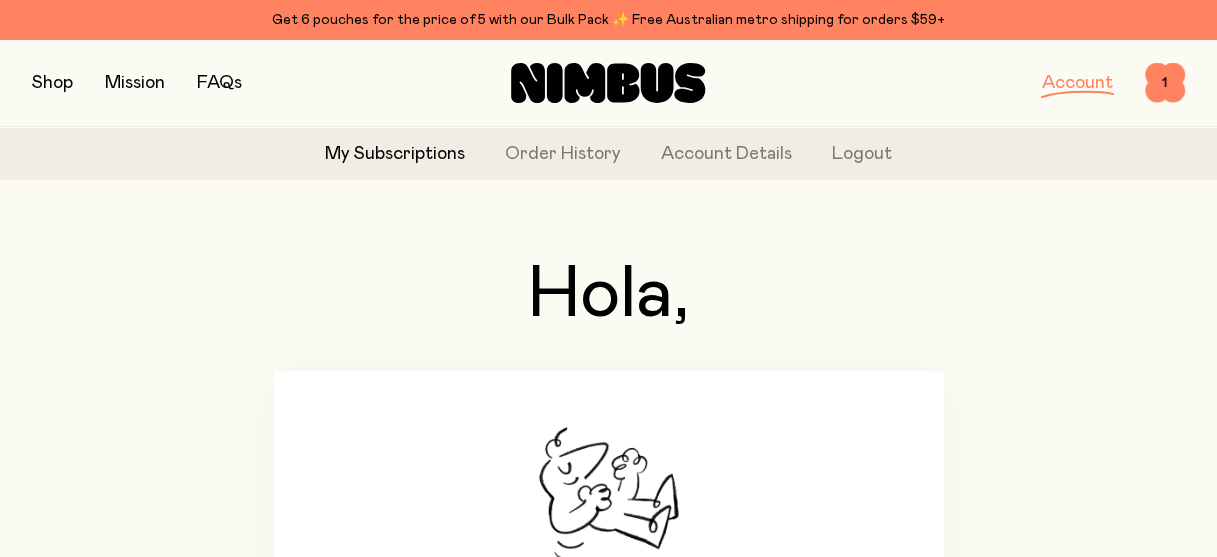 click on "Hola,  You have no active subscriptions Subscribe & save 10%" at bounding box center [608, 511] 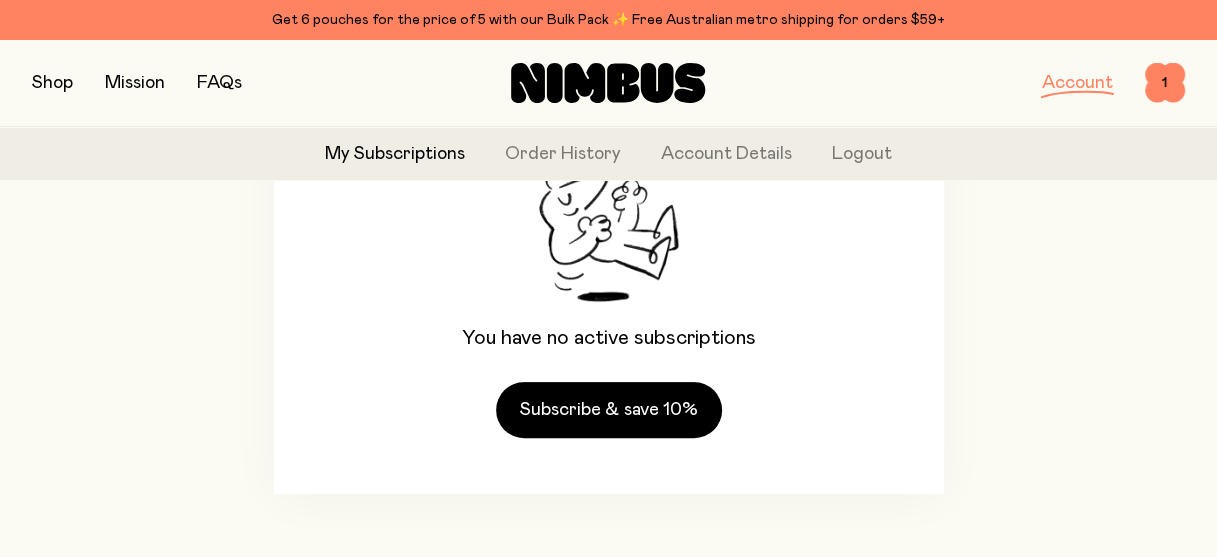 scroll, scrollTop: 269, scrollLeft: 0, axis: vertical 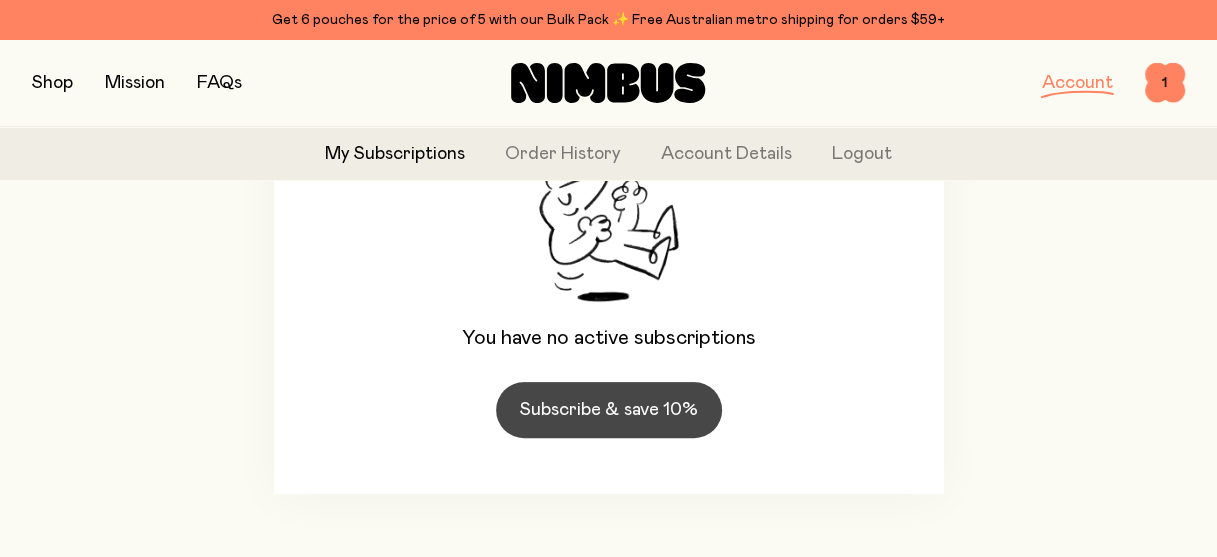 click on "Subscribe & save 10%" 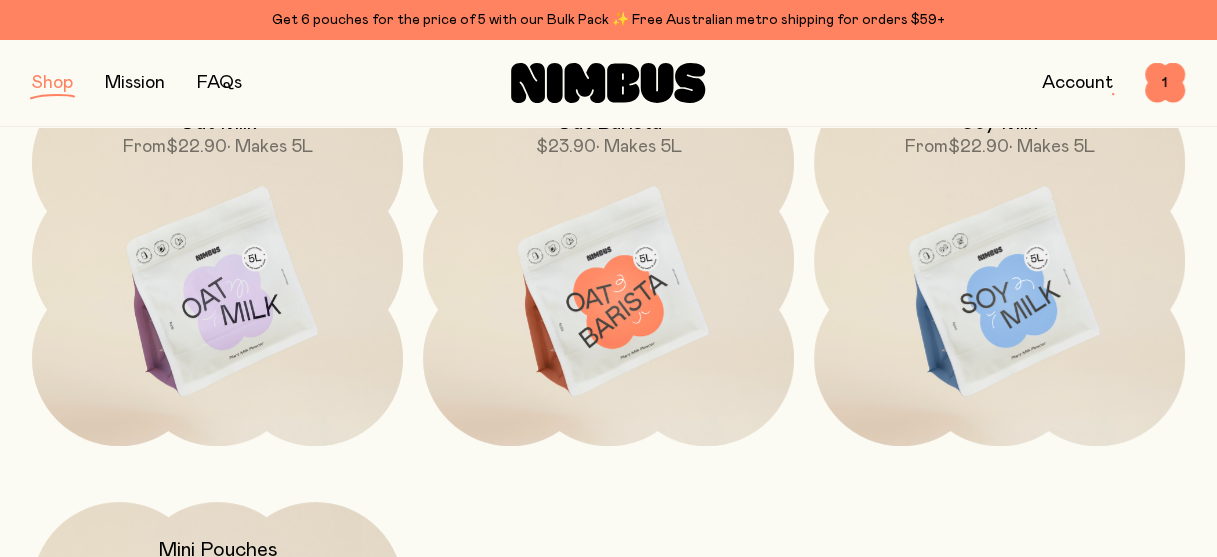scroll, scrollTop: 278, scrollLeft: 0, axis: vertical 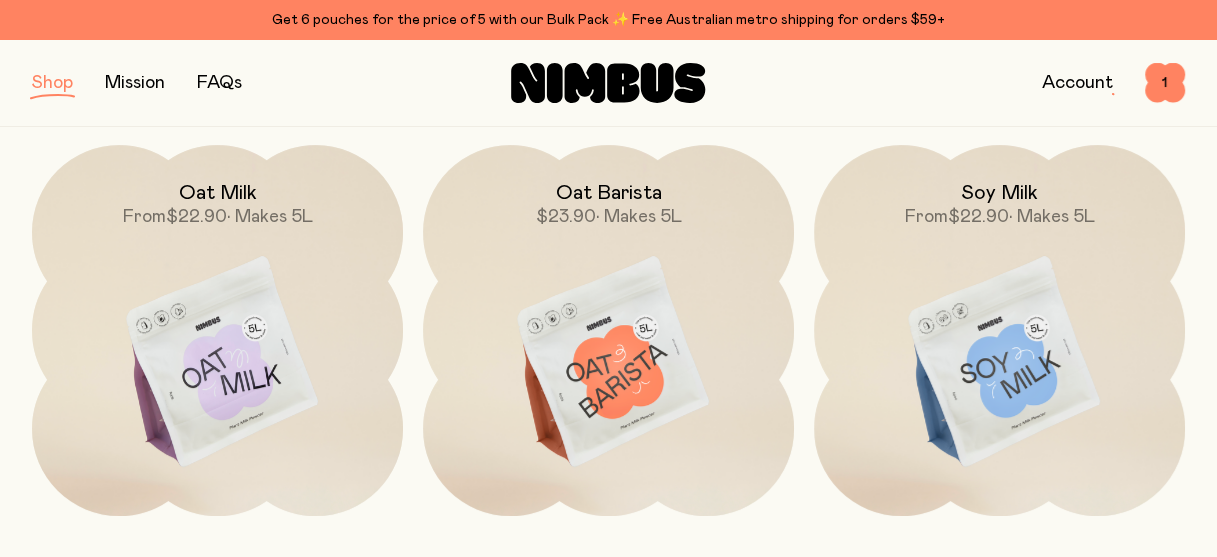 click at bounding box center [217, 363] 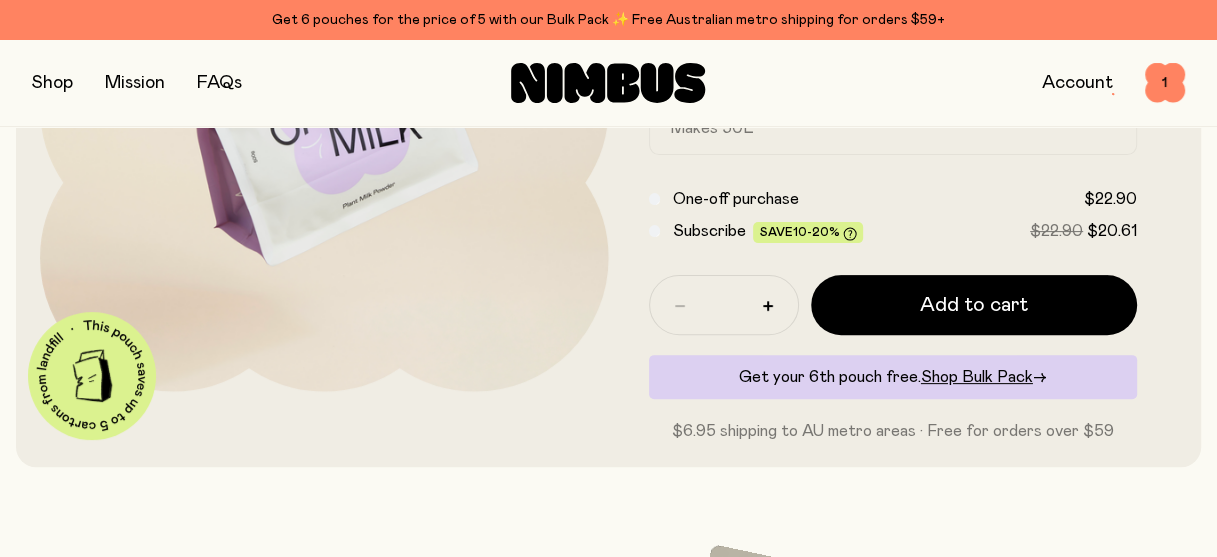 scroll, scrollTop: 348, scrollLeft: 0, axis: vertical 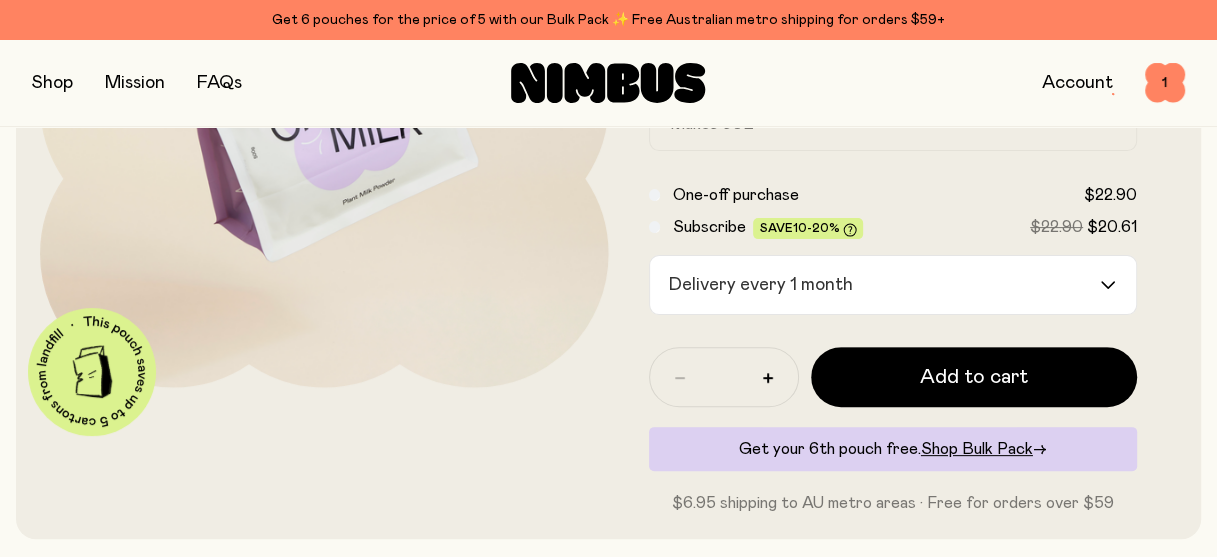 click on "Delivery every 1 month" at bounding box center [875, 285] 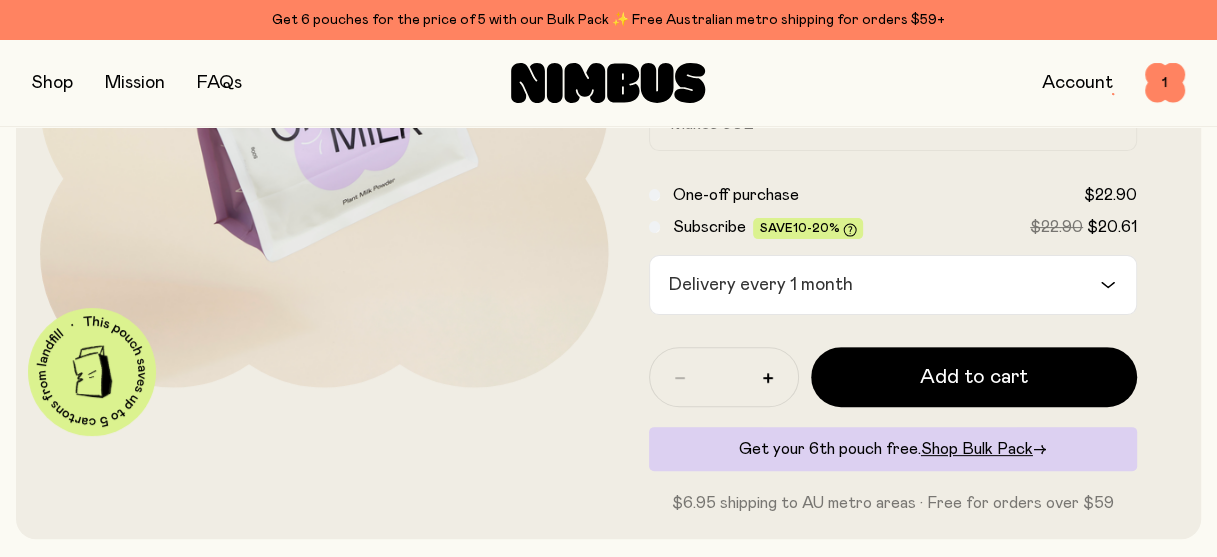 click on "Oat Milk A naturally sweet & creamy mix, packed with fresh Australian oats. Just add water, shake and enjoy! Pouch Makes 5L XL Bag Makes 50L One-off purchase $22.90 Subscribe Save  10-20% $22.90 $20.61 Delivery every 1 month Loading... Delivery every 1 month Delivery every 2 months Delivery every 3 months Delivery every 4 months Delivery every 5 months Delivery every 6 months * Add to cart  Get your 6th pouch free.  Shop Bulk Pack  → $6.95 shipping to AU metro areas · Free for orders over $59" at bounding box center [893, 167] 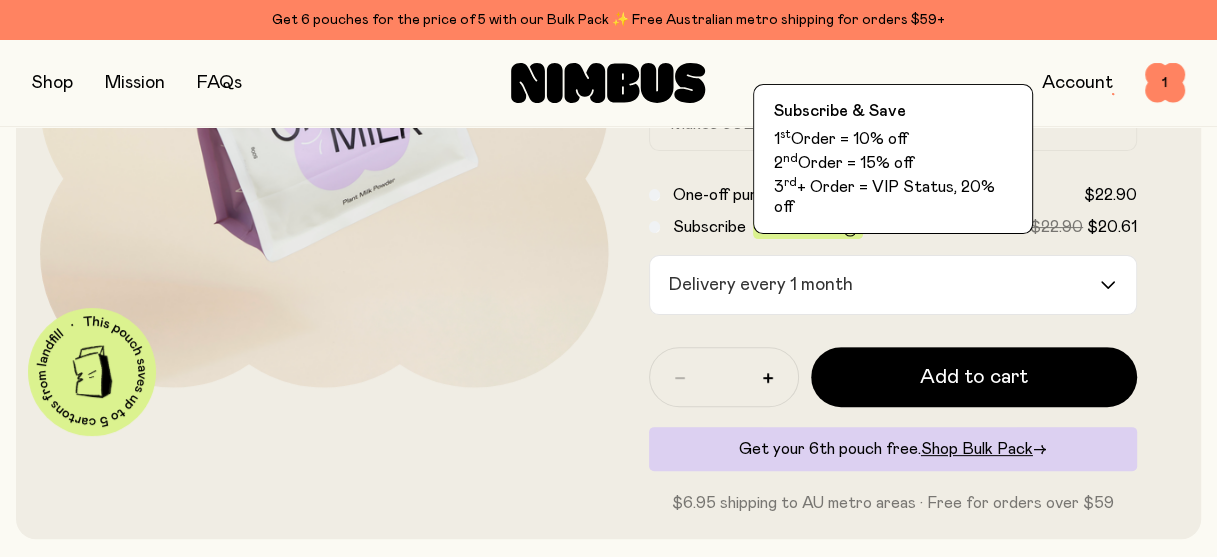click on "Save  10-20%" at bounding box center [808, 229] 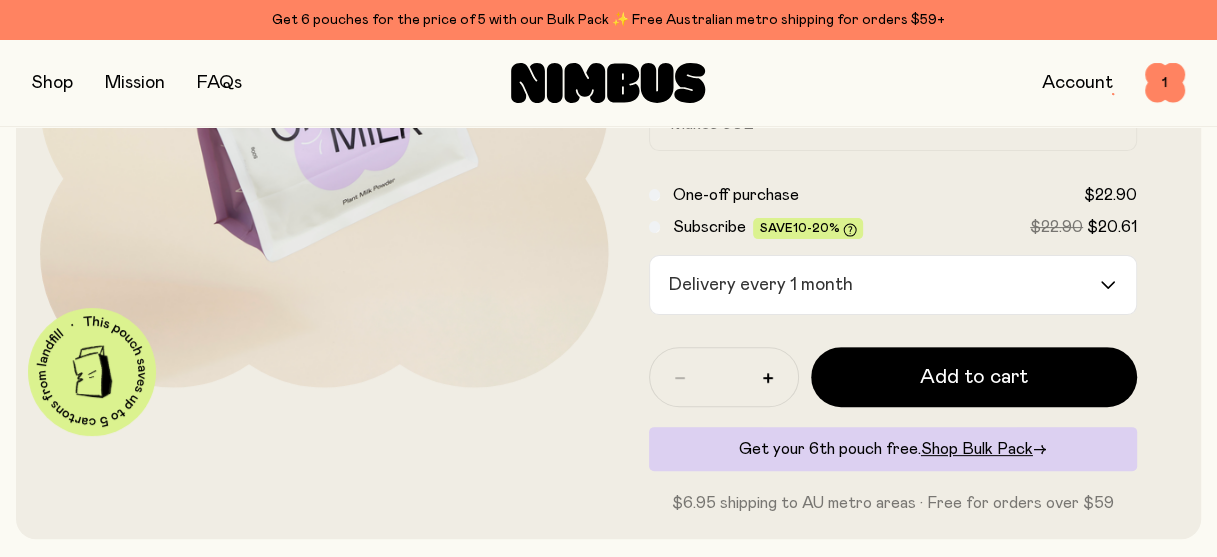 click 